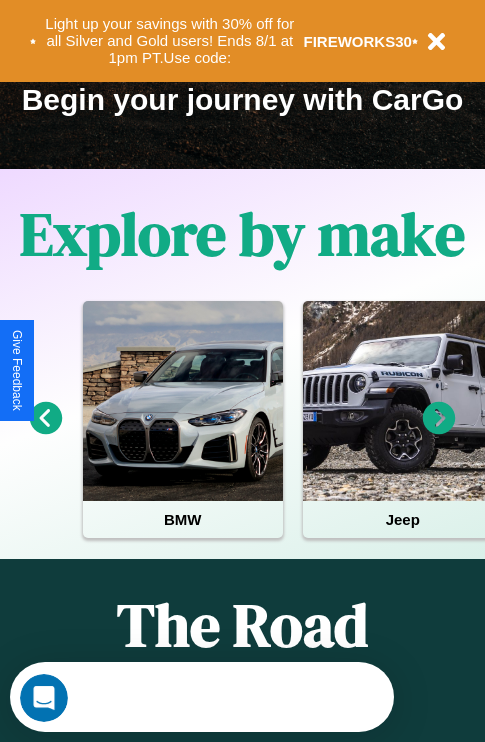 scroll, scrollTop: 308, scrollLeft: 0, axis: vertical 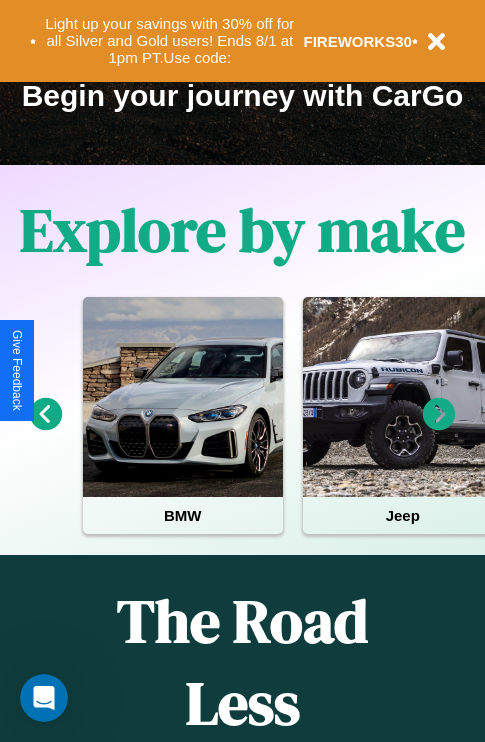 click 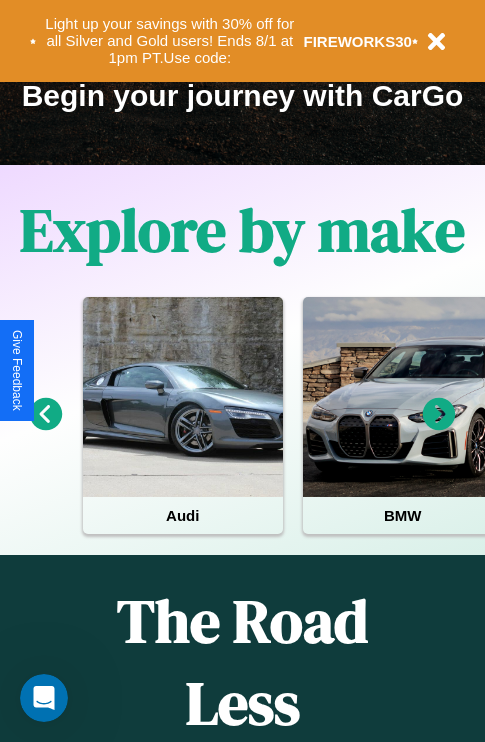 click 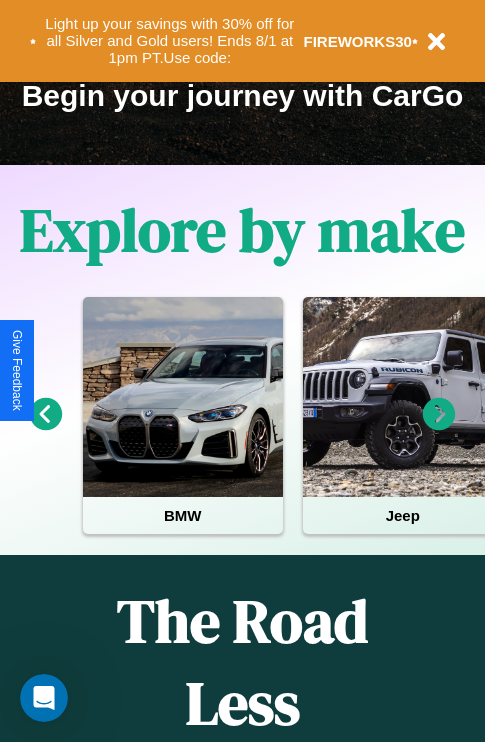 click 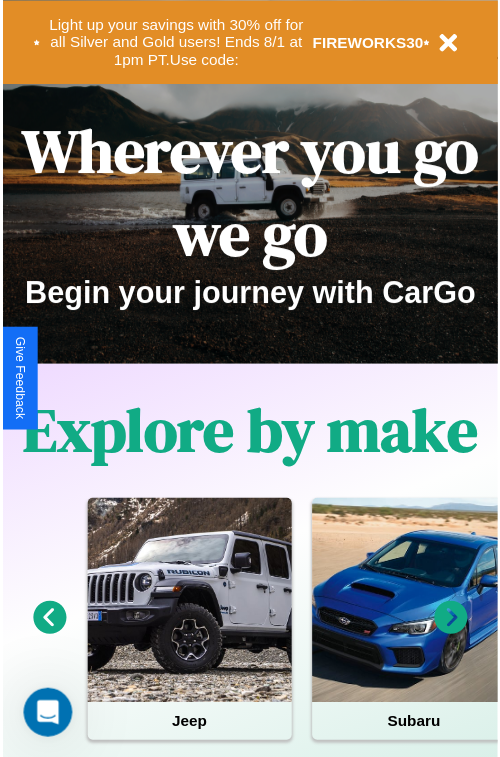 scroll, scrollTop: 0, scrollLeft: 0, axis: both 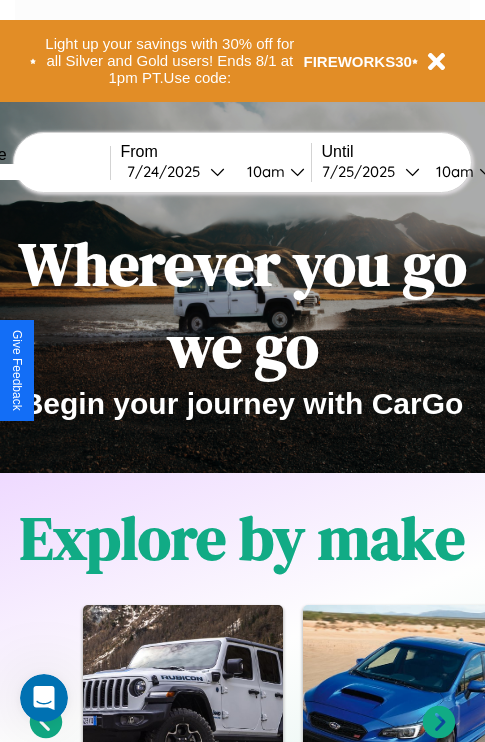click at bounding box center [35, 172] 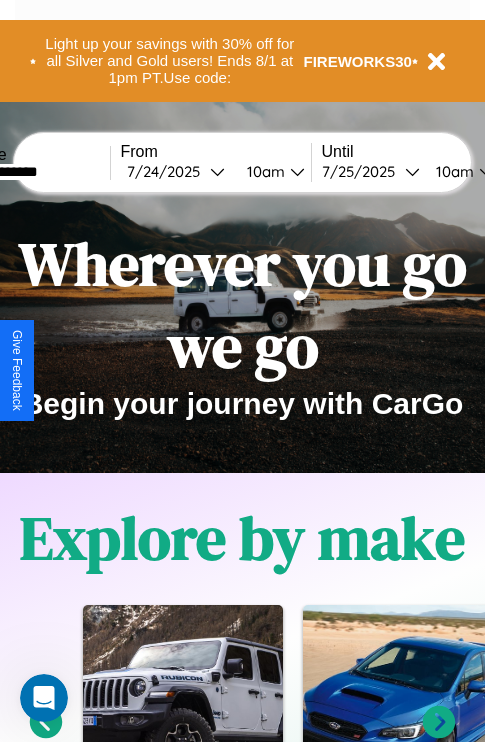 type on "**********" 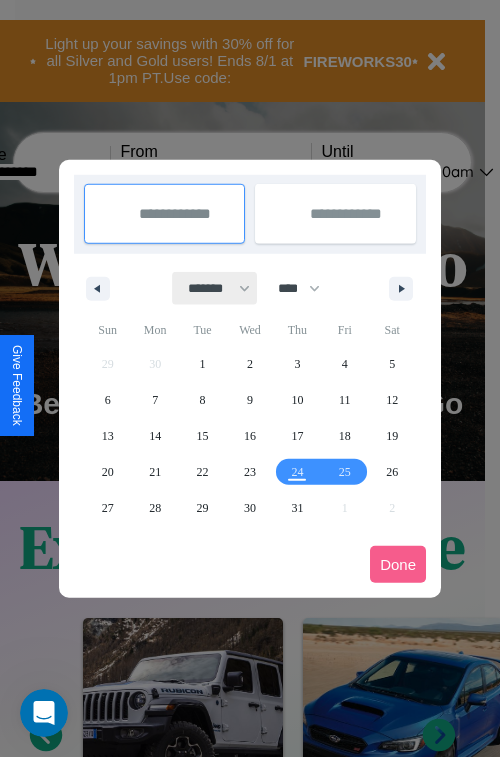 click on "******* ******** ***** ***** *** **** **** ****** ********* ******* ******** ********" at bounding box center [215, 288] 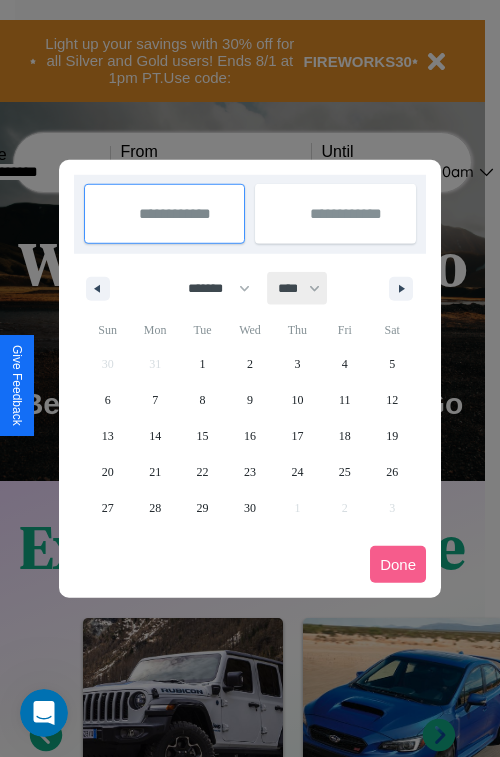 click on "**** **** **** **** **** **** **** **** **** **** **** **** **** **** **** **** **** **** **** **** **** **** **** **** **** **** **** **** **** **** **** **** **** **** **** **** **** **** **** **** **** **** **** **** **** **** **** **** **** **** **** **** **** **** **** **** **** **** **** **** **** **** **** **** **** **** **** **** **** **** **** **** **** **** **** **** **** **** **** **** **** **** **** **** **** **** **** **** **** **** **** **** **** **** **** **** **** **** **** **** **** **** **** **** **** **** **** **** **** **** **** **** **** **** **** **** **** **** **** **** ****" at bounding box center [298, 288] 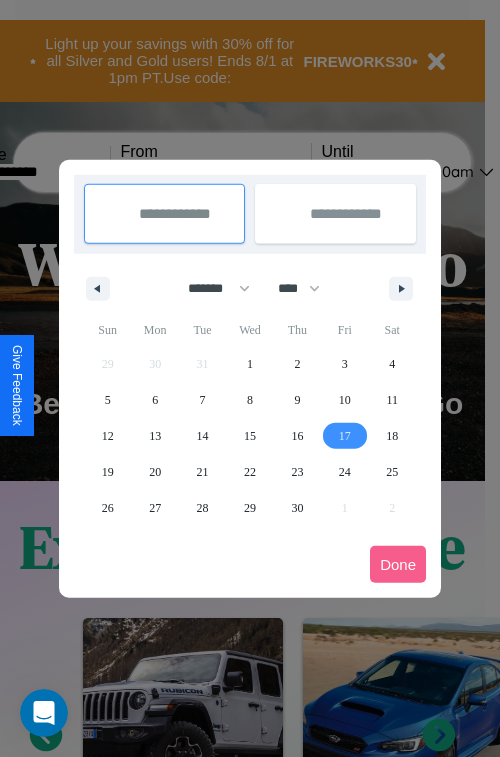click on "17" at bounding box center [345, 436] 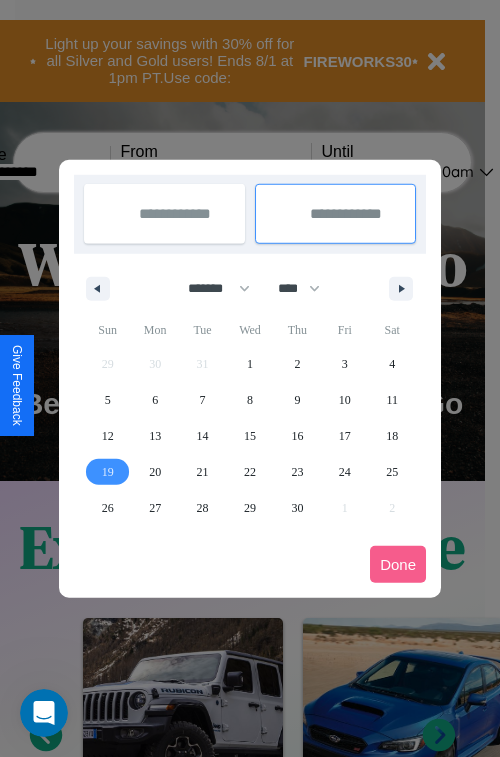 click on "19" at bounding box center (108, 472) 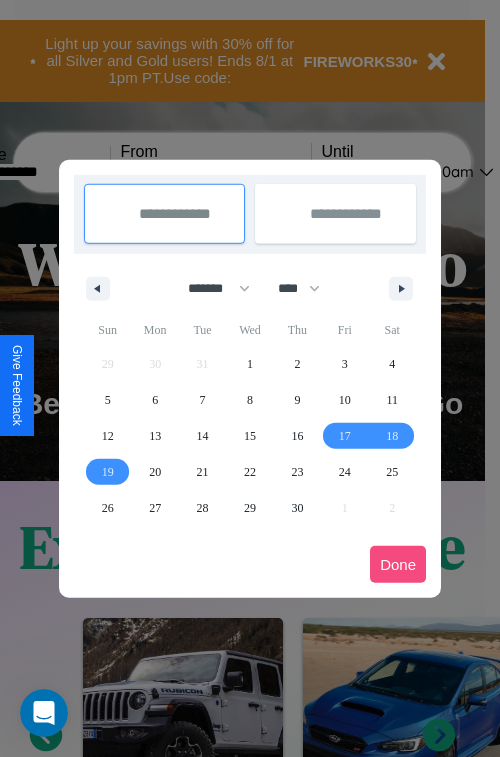 click on "Done" at bounding box center [398, 564] 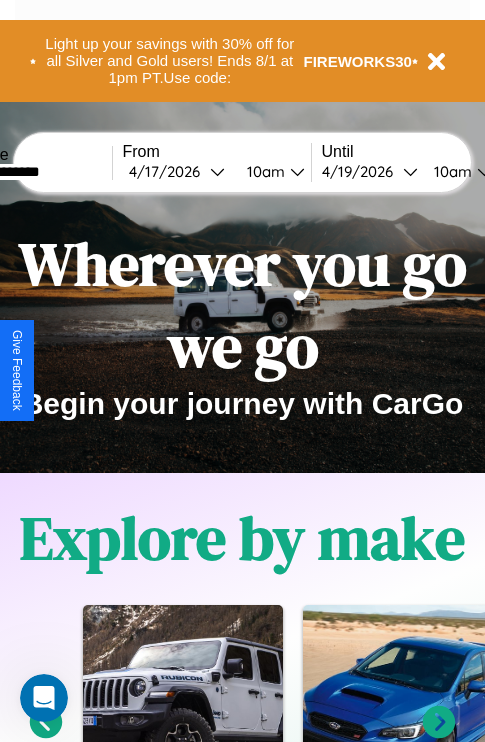 click on "10am" at bounding box center (263, 171) 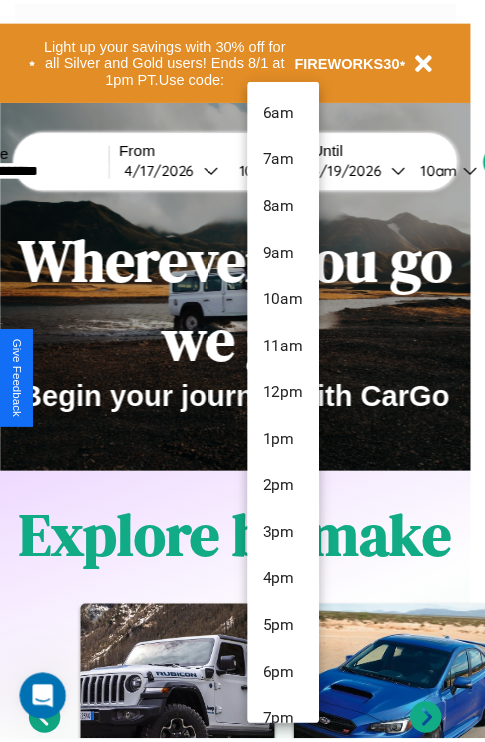scroll, scrollTop: 115, scrollLeft: 0, axis: vertical 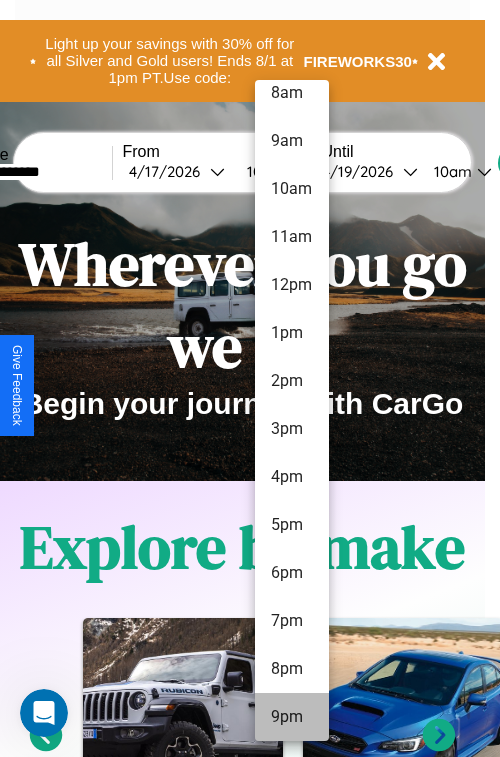 click on "9pm" at bounding box center (292, 717) 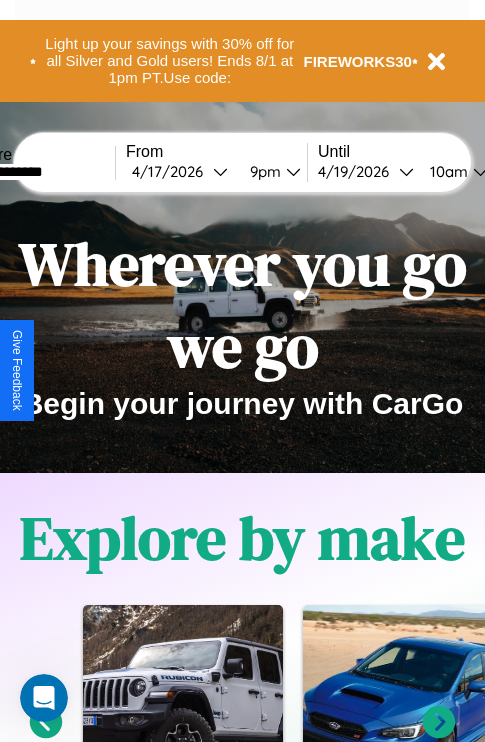 scroll, scrollTop: 0, scrollLeft: 71, axis: horizontal 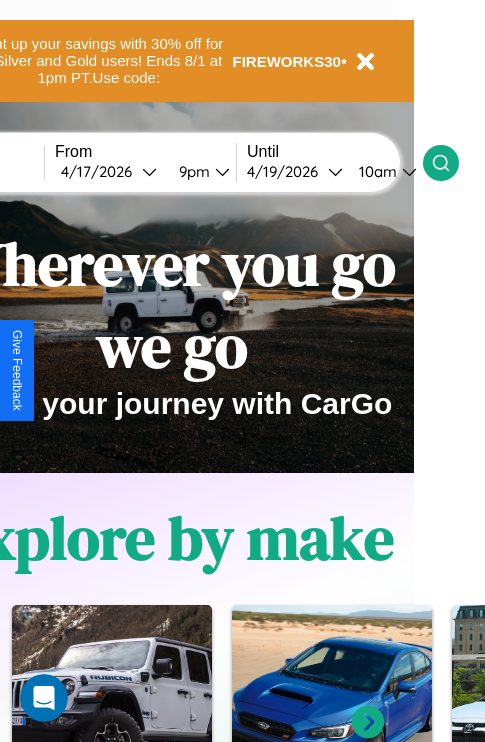 click 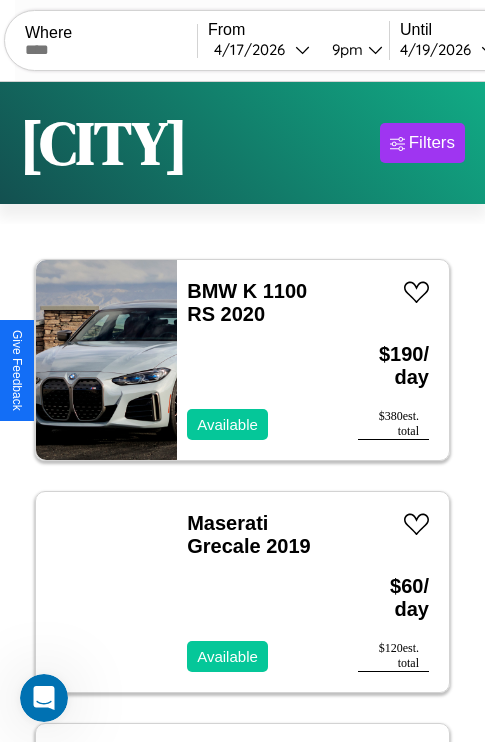 scroll, scrollTop: 177, scrollLeft: 0, axis: vertical 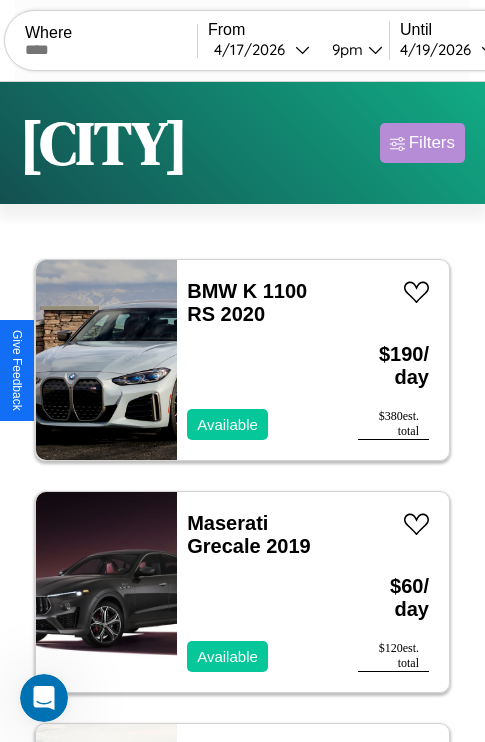 click on "Filters" at bounding box center [432, 143] 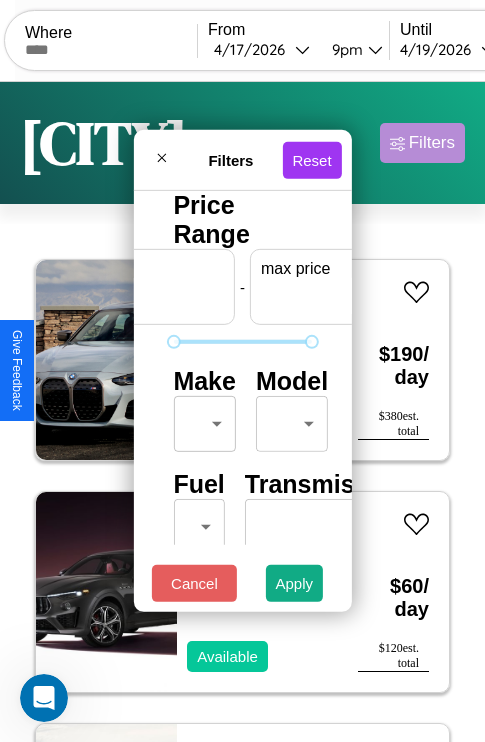 scroll, scrollTop: 0, scrollLeft: 124, axis: horizontal 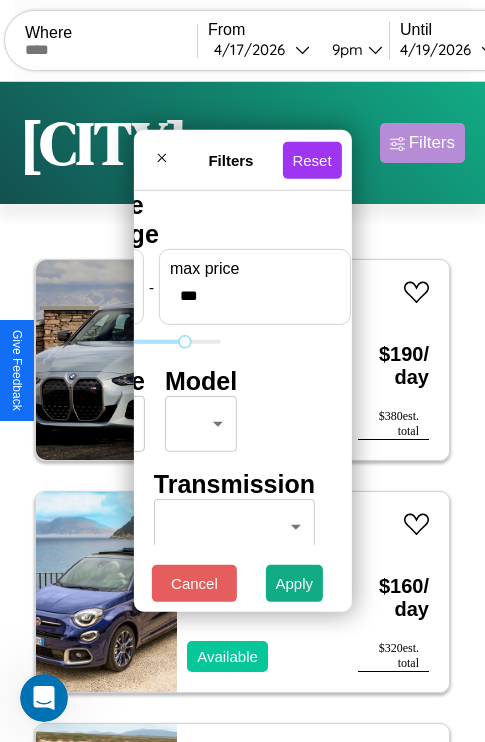 type on "***" 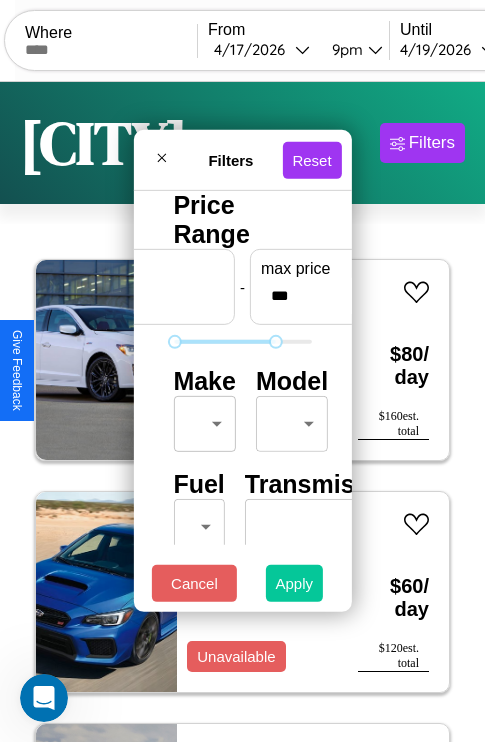 type on "*" 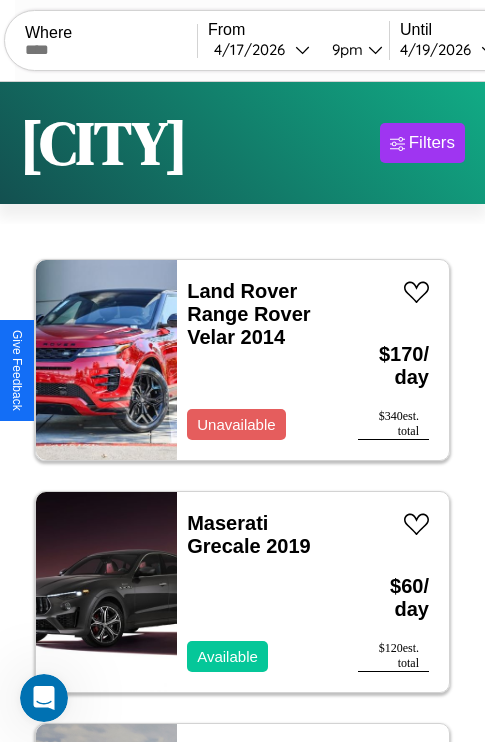 scroll, scrollTop: 177, scrollLeft: 0, axis: vertical 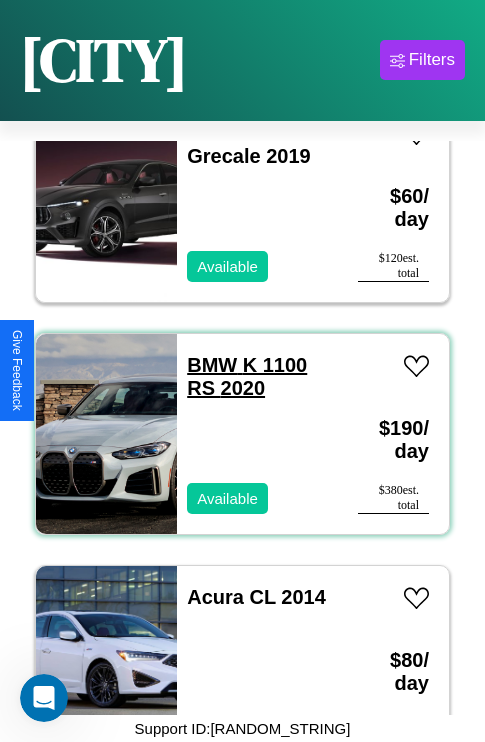 click on "BMW   K 1100 RS   2020" at bounding box center [247, 376] 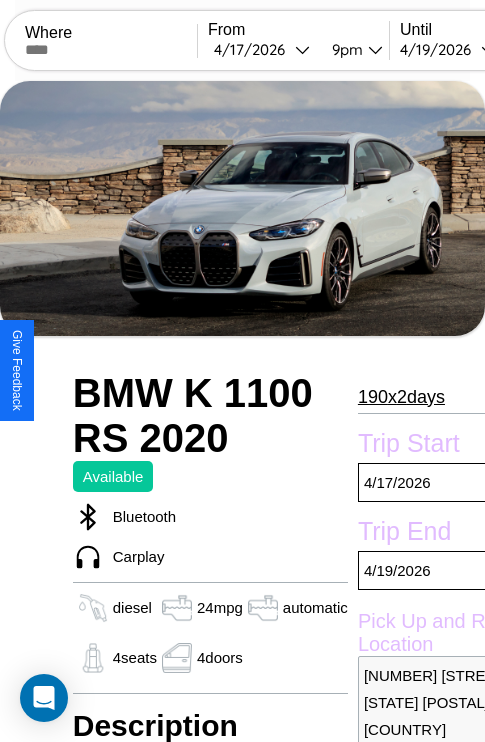 scroll, scrollTop: 26, scrollLeft: 0, axis: vertical 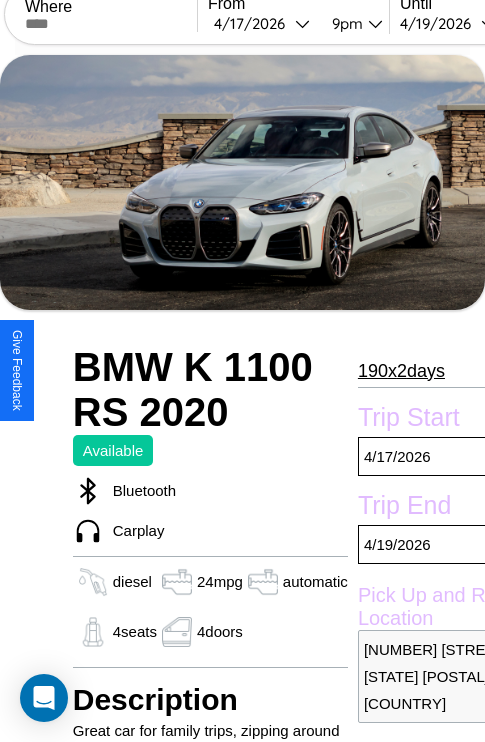 click on "[NUMBER]  x  [NUMBER] [UNIT]" at bounding box center (401, 371) 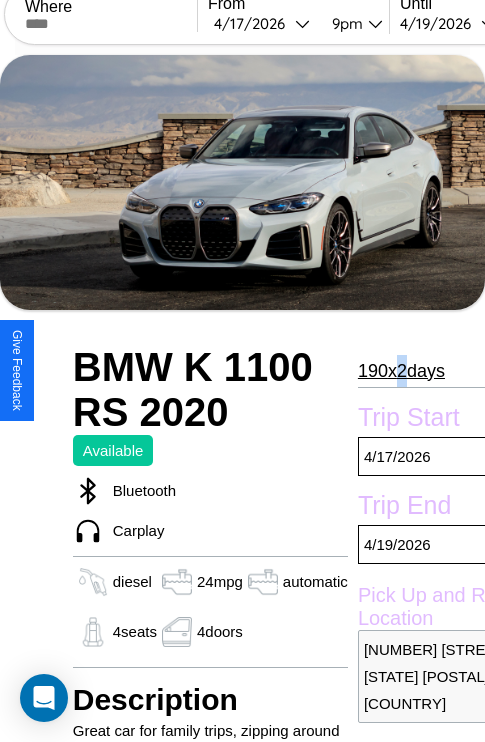 click on "[NUMBER]  x  [NUMBER] [UNIT]" at bounding box center (401, 371) 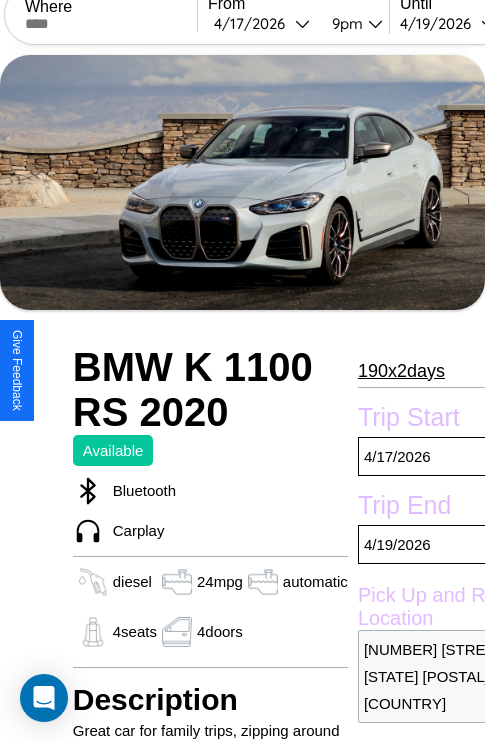 click on "[NUMBER]  x  [NUMBER] [UNIT]" at bounding box center (401, 371) 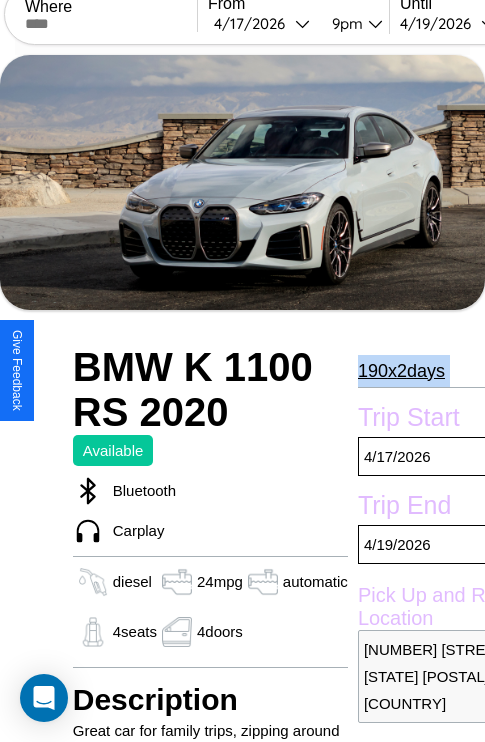 click on "[NUMBER]  x  [NUMBER] [UNIT]" at bounding box center [401, 371] 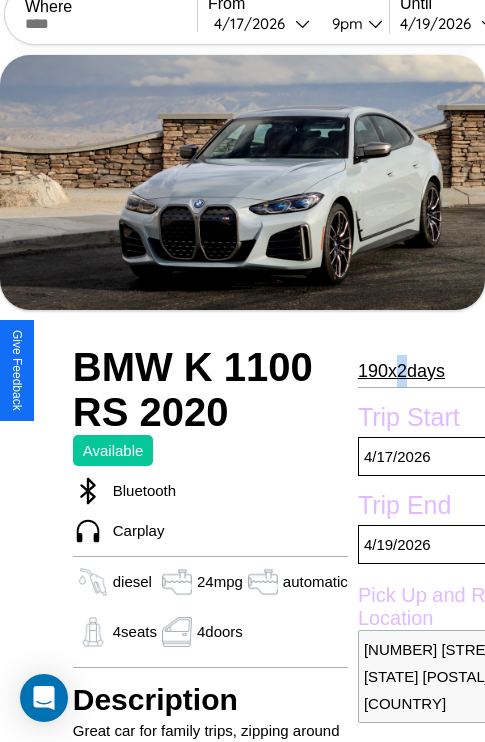 click on "[NUMBER]  x  [NUMBER] [UNIT]" at bounding box center [401, 371] 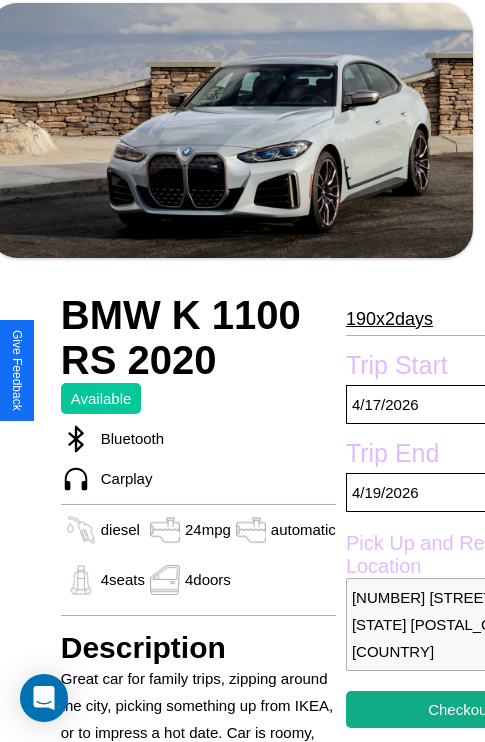 scroll, scrollTop: 417, scrollLeft: 88, axis: both 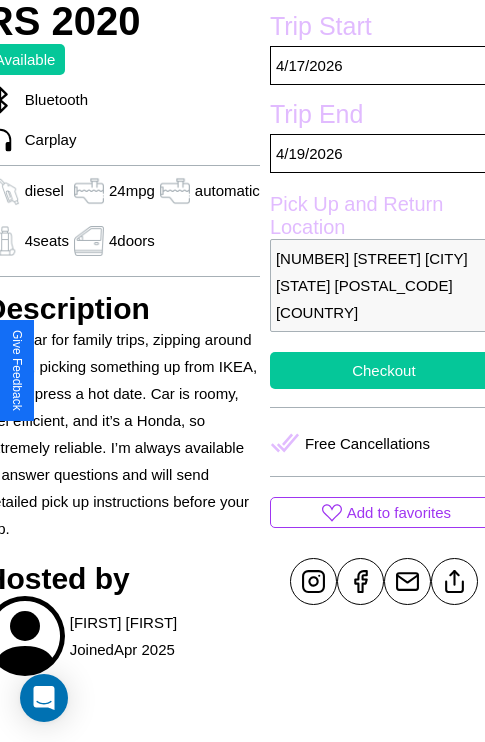 click on "Checkout" at bounding box center [384, 370] 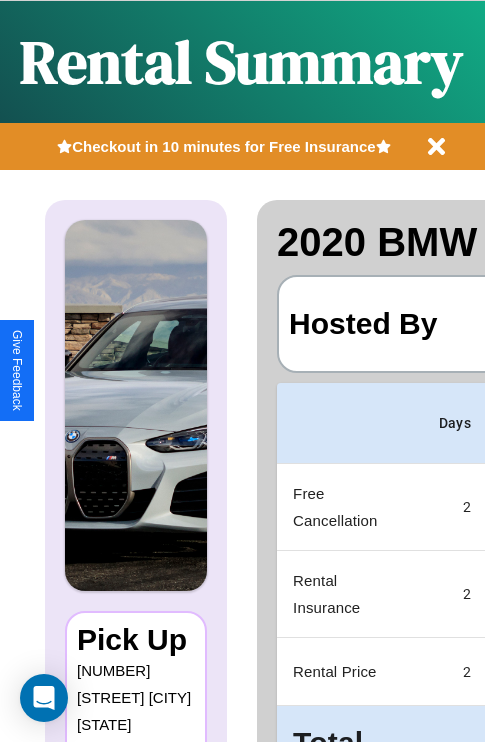 scroll, scrollTop: 0, scrollLeft: 378, axis: horizontal 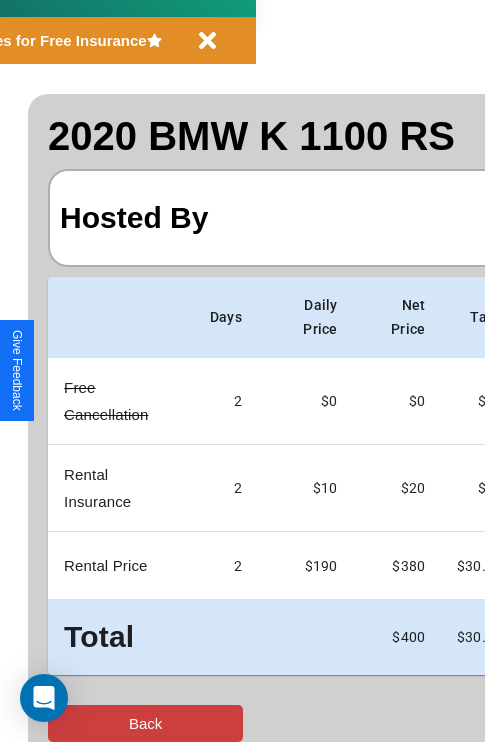 click on "Back" at bounding box center [145, 723] 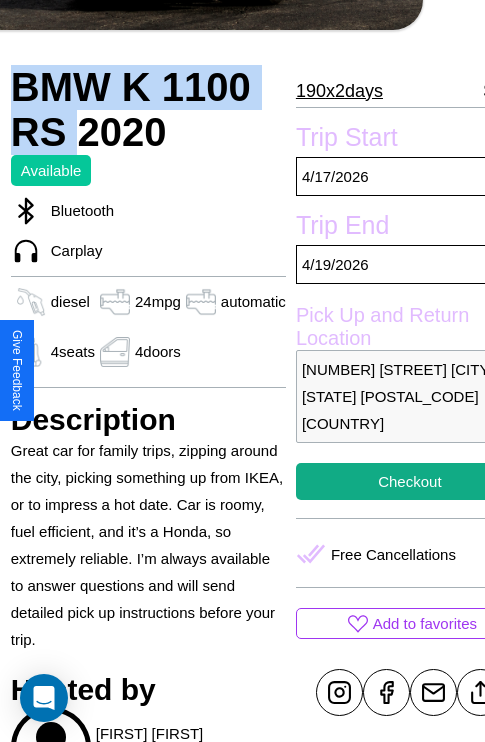 scroll, scrollTop: 417, scrollLeft: 88, axis: both 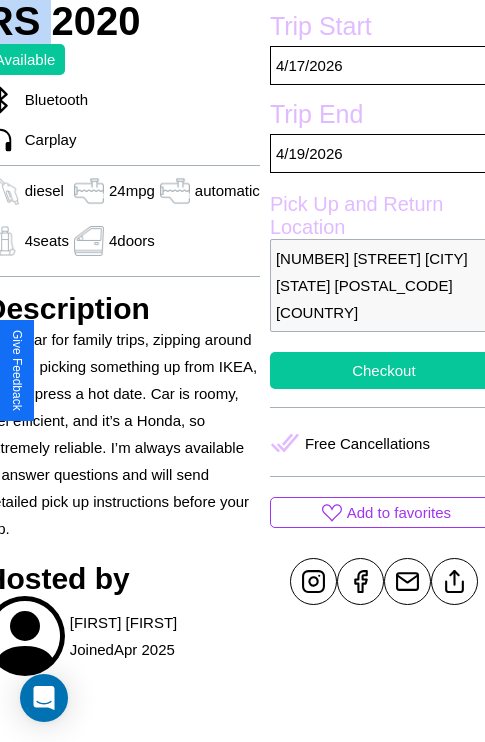 click on "Checkout" at bounding box center [384, 370] 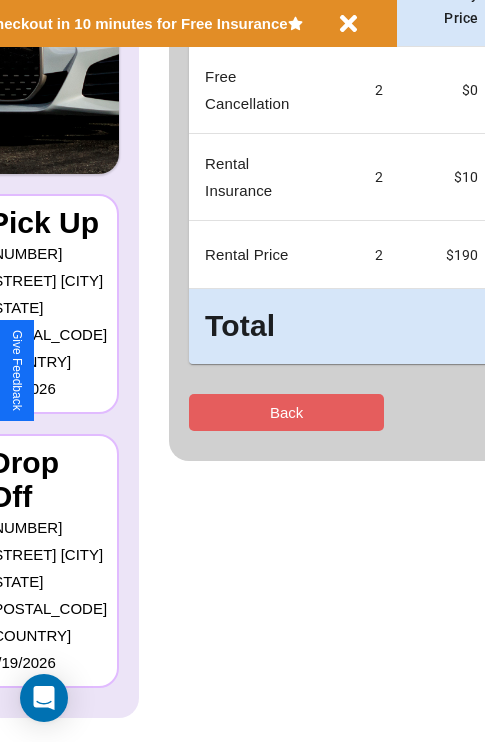 scroll, scrollTop: 0, scrollLeft: 0, axis: both 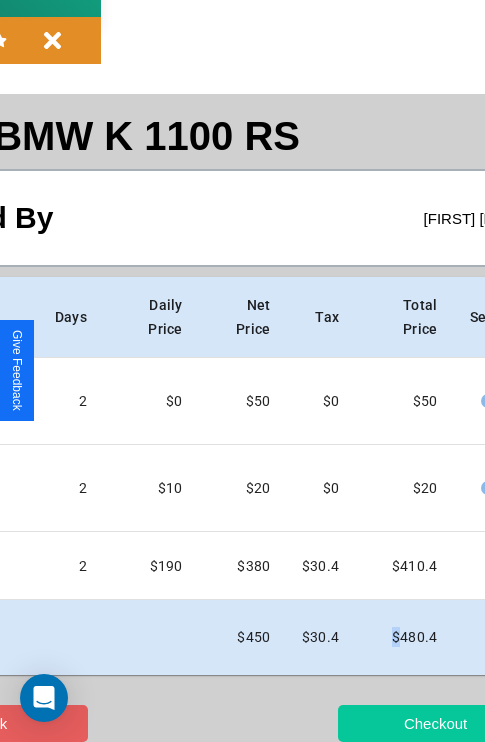 click on "Checkout" at bounding box center (435, 723) 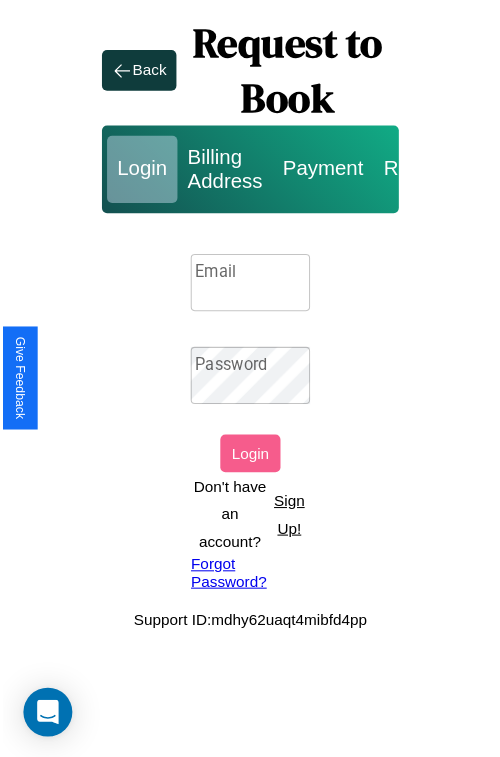 scroll, scrollTop: 0, scrollLeft: 0, axis: both 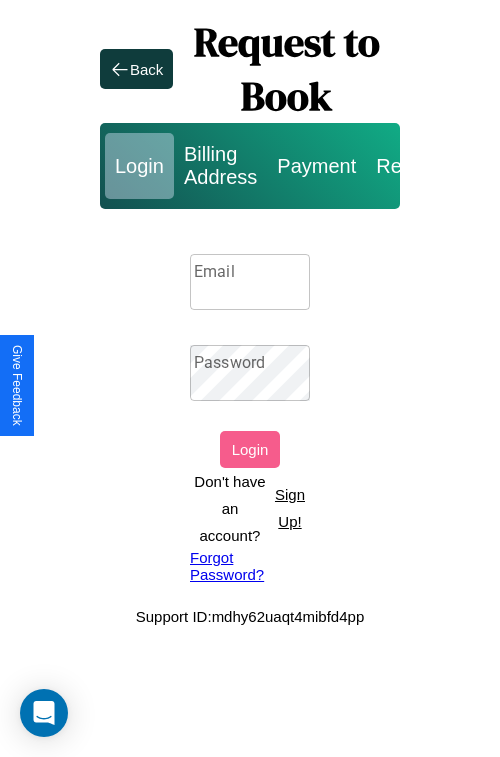 click on "Sign Up!" at bounding box center [290, 508] 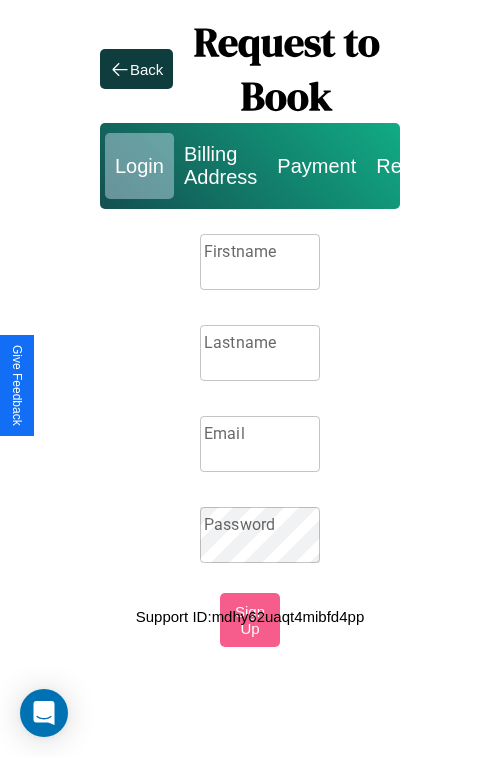 click on "Firstname" at bounding box center [260, 262] 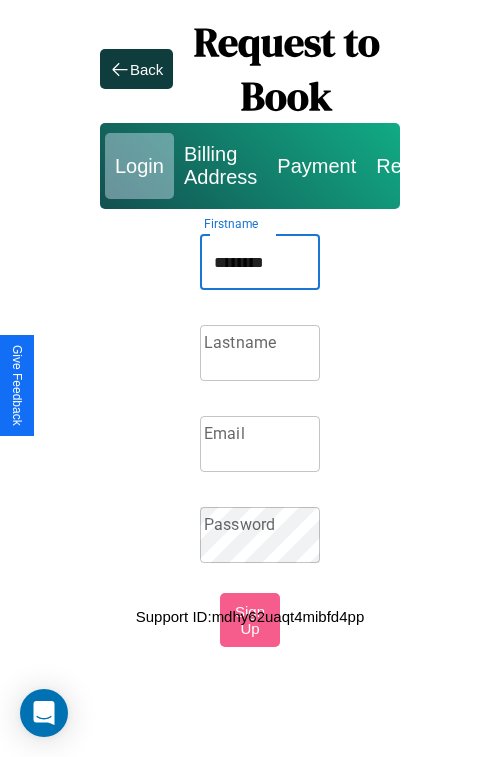 type on "********" 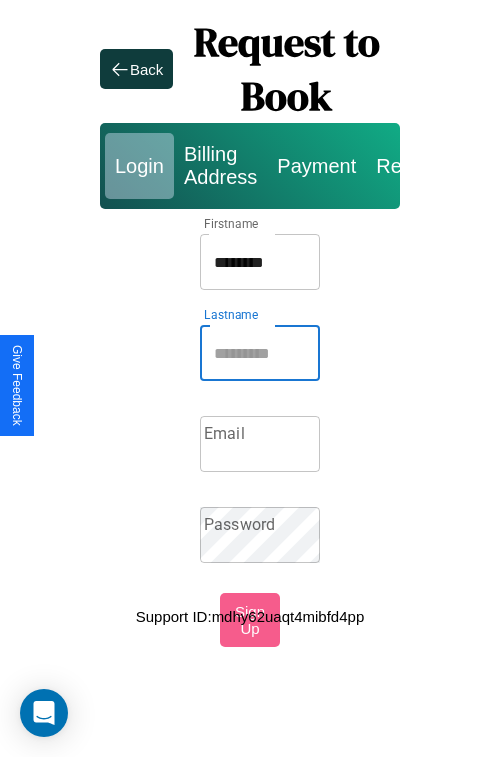 click on "Lastname" at bounding box center [260, 353] 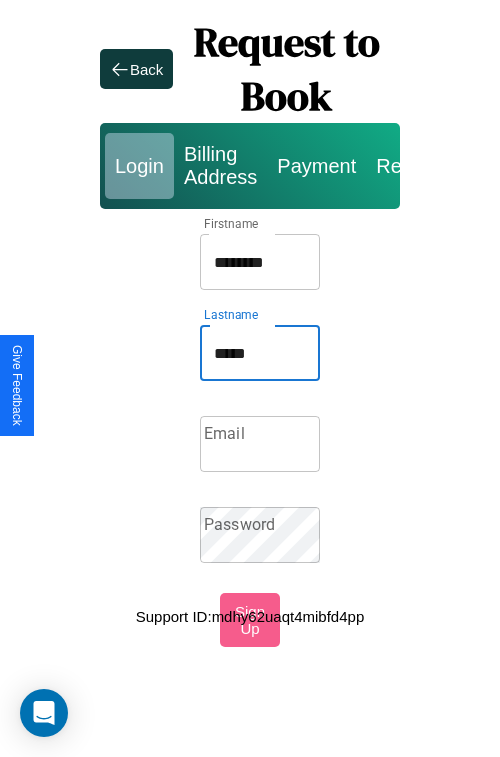 type on "*****" 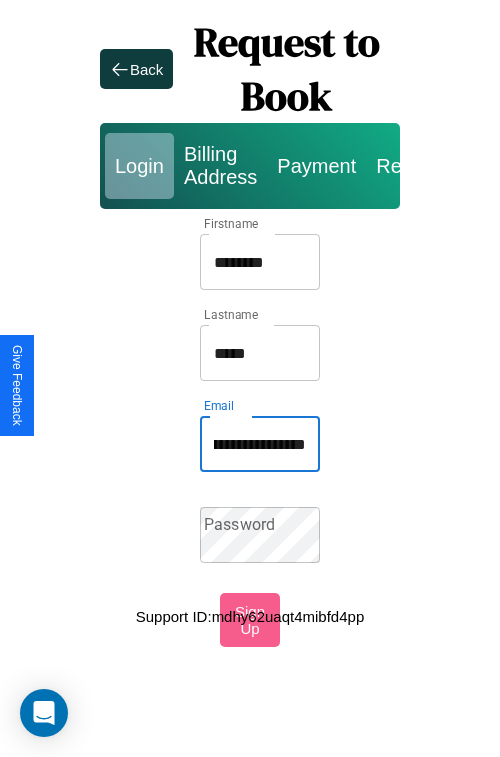scroll, scrollTop: 0, scrollLeft: 94, axis: horizontal 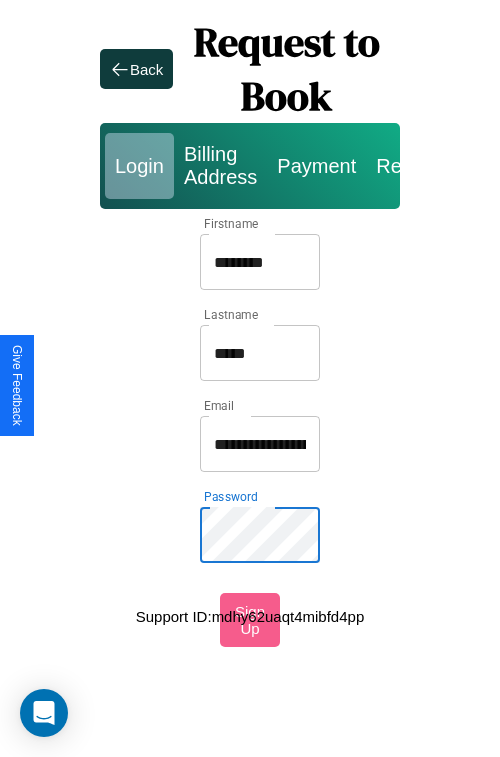 click on "********" at bounding box center [260, 262] 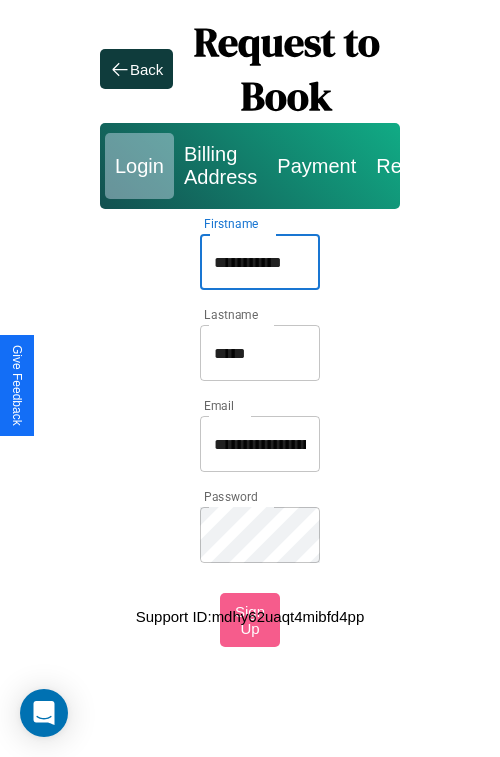 type on "**********" 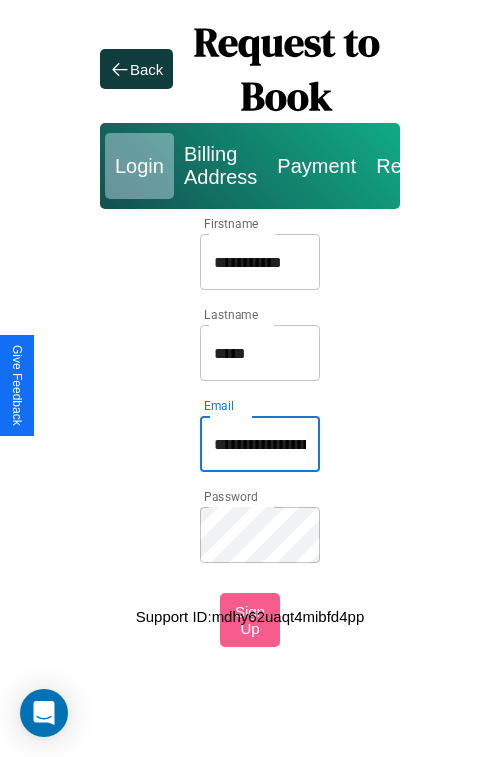 click on "**********" at bounding box center (260, 444) 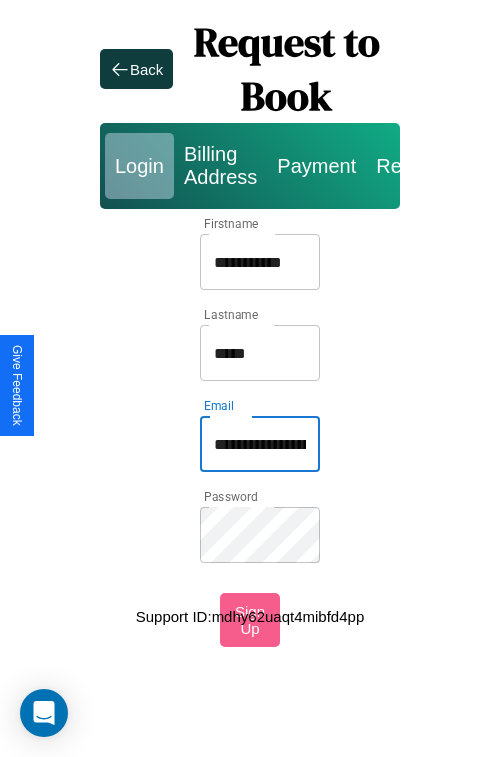 type on "**********" 